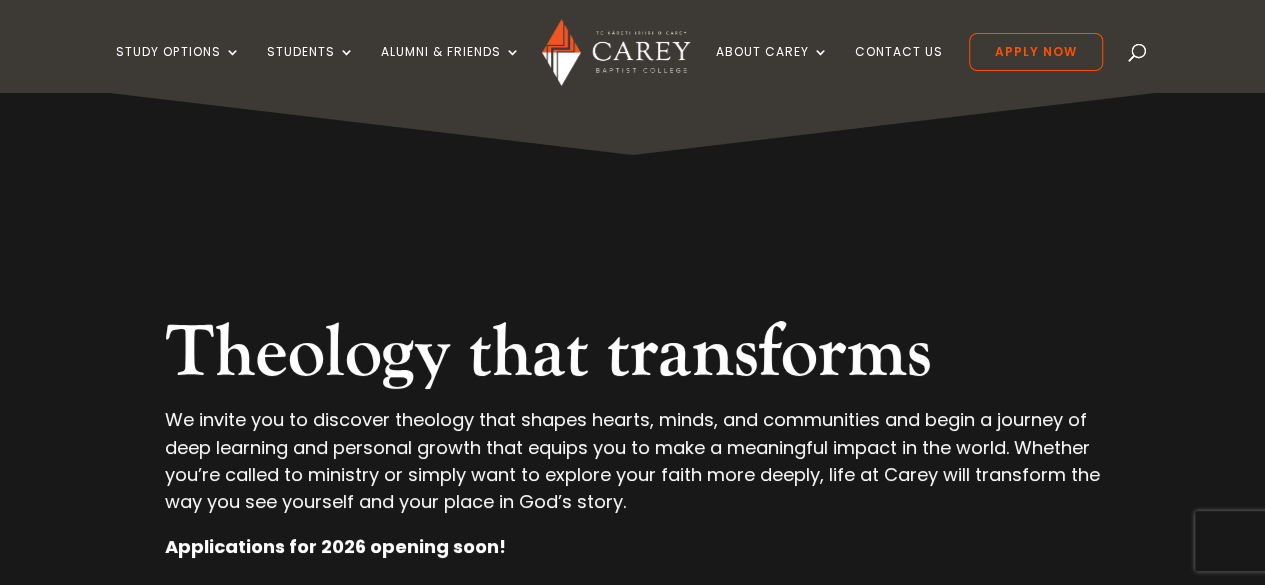 scroll, scrollTop: 375, scrollLeft: 0, axis: vertical 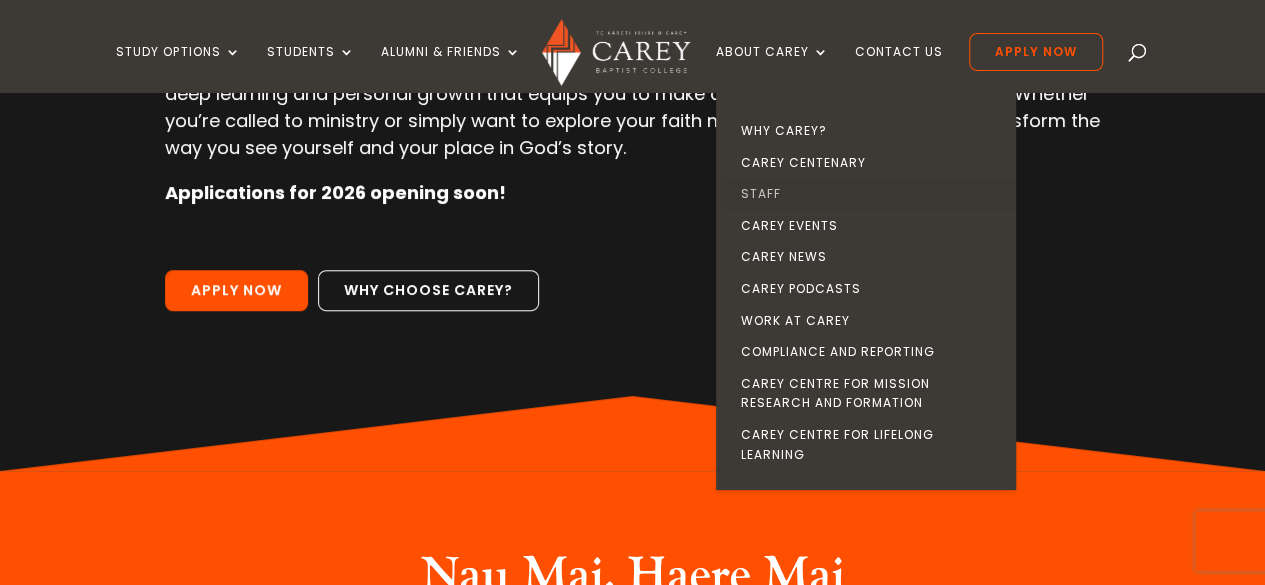 click on "Staff" at bounding box center [871, 194] 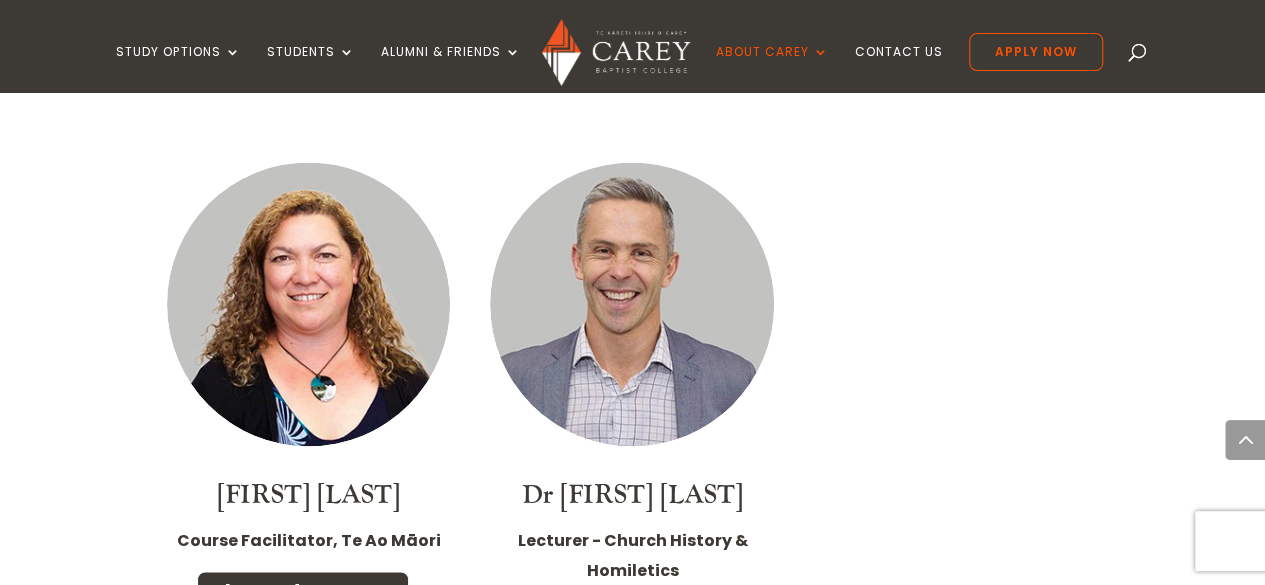 scroll, scrollTop: 5208, scrollLeft: 0, axis: vertical 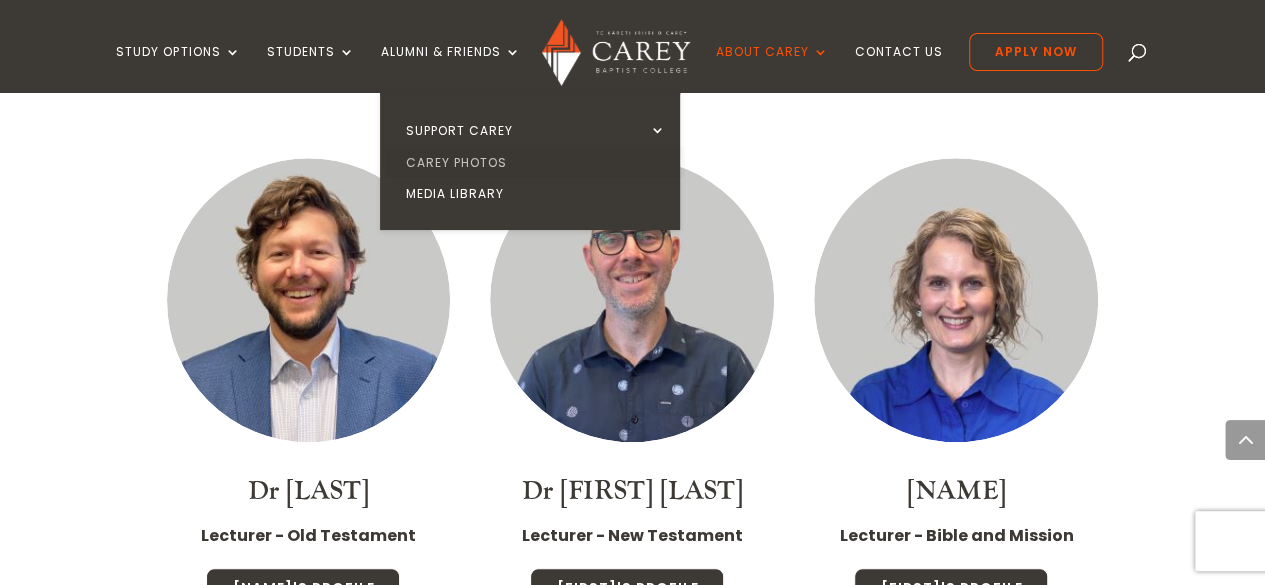 click on "Carey Photos" at bounding box center [535, 163] 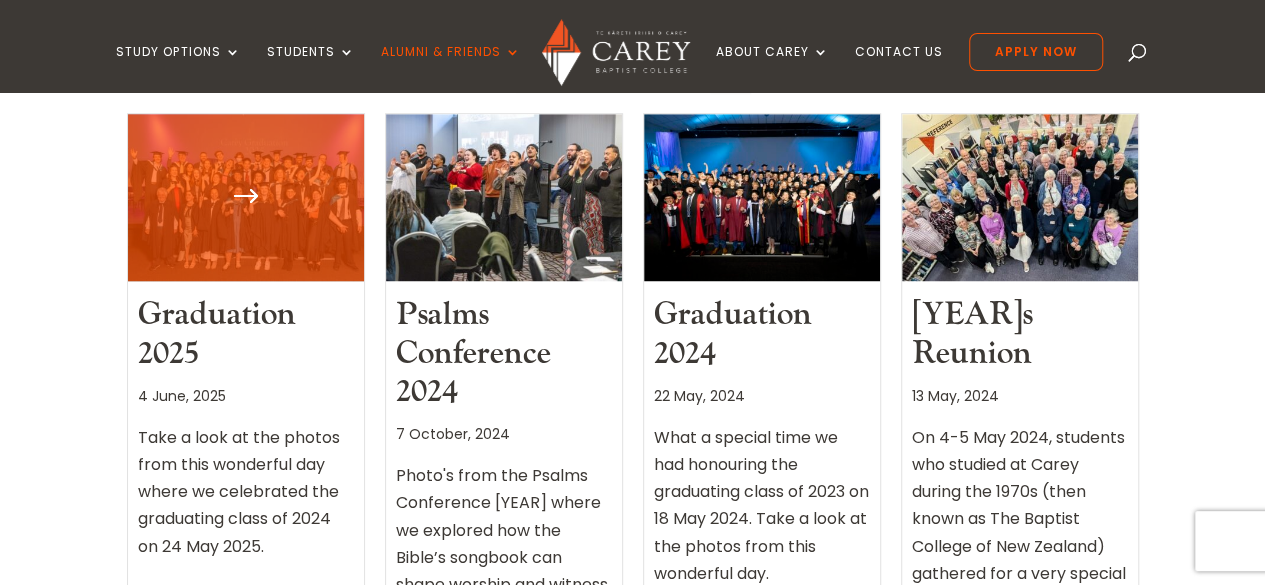 scroll, scrollTop: 622, scrollLeft: 0, axis: vertical 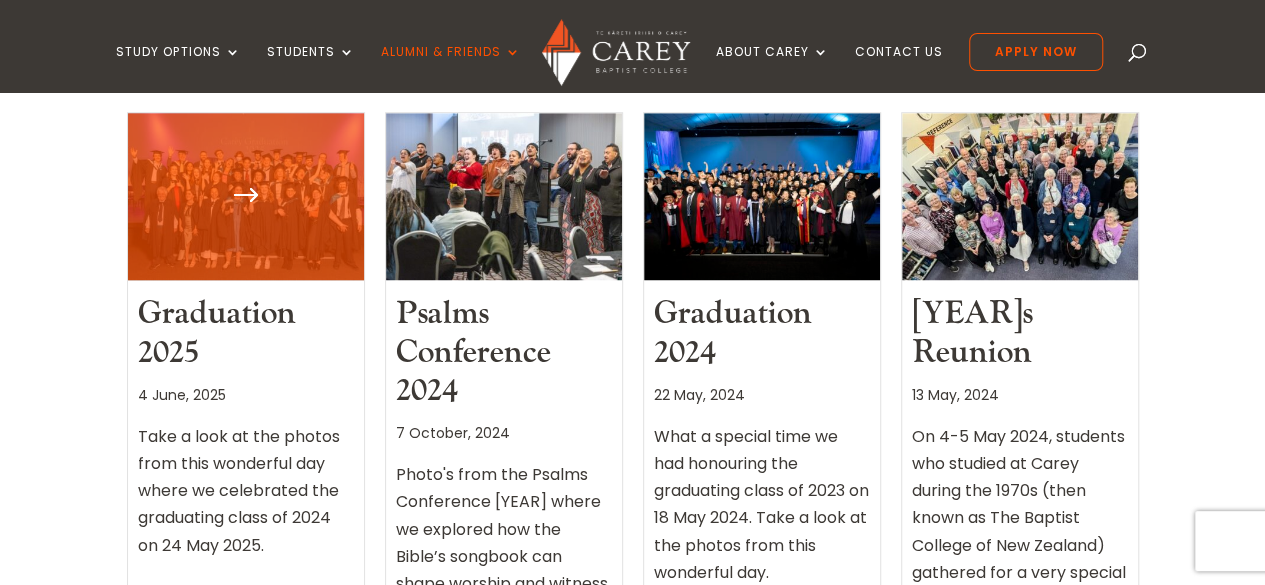 click on "Graduation 2025" at bounding box center [217, 332] 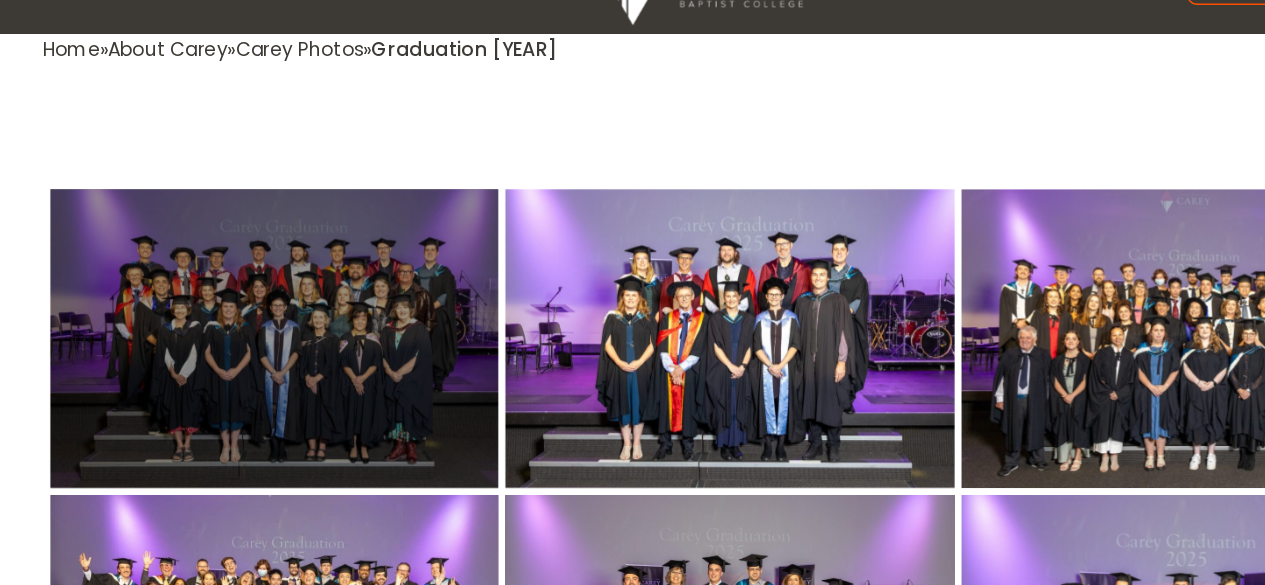 scroll, scrollTop: 573, scrollLeft: 0, axis: vertical 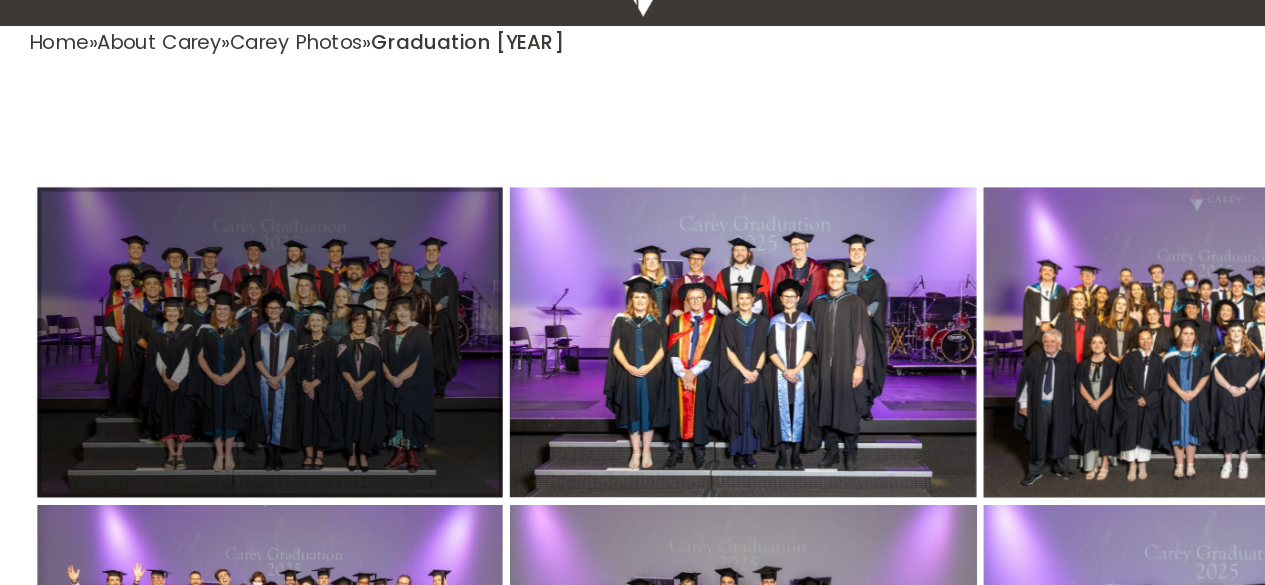 click at bounding box center (297, 317) 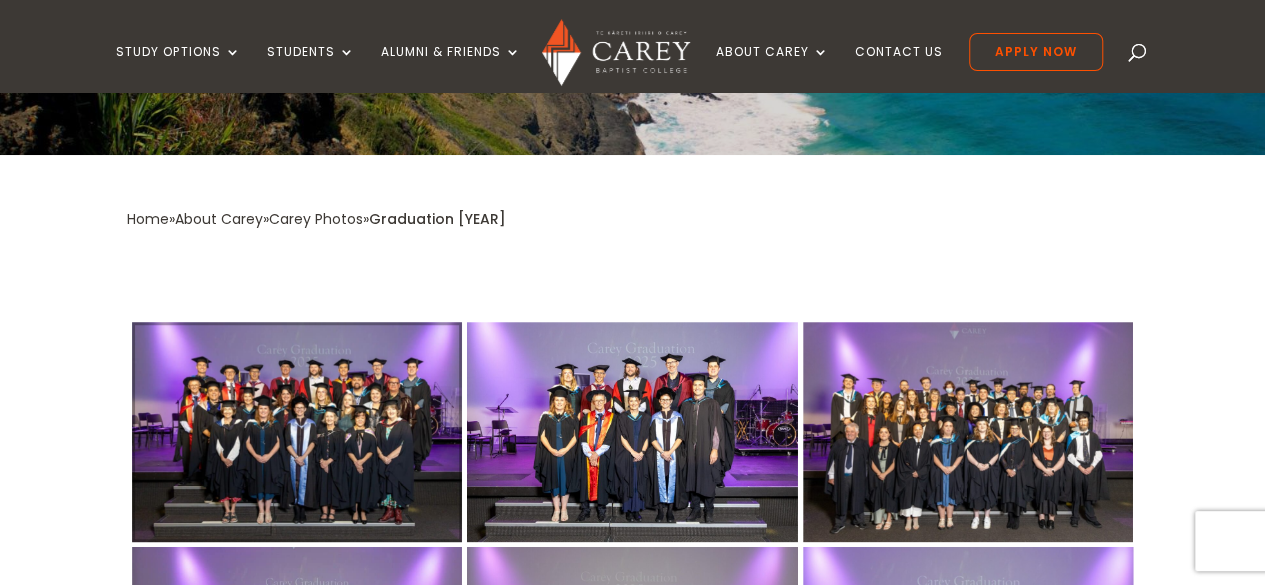 scroll, scrollTop: 459, scrollLeft: 0, axis: vertical 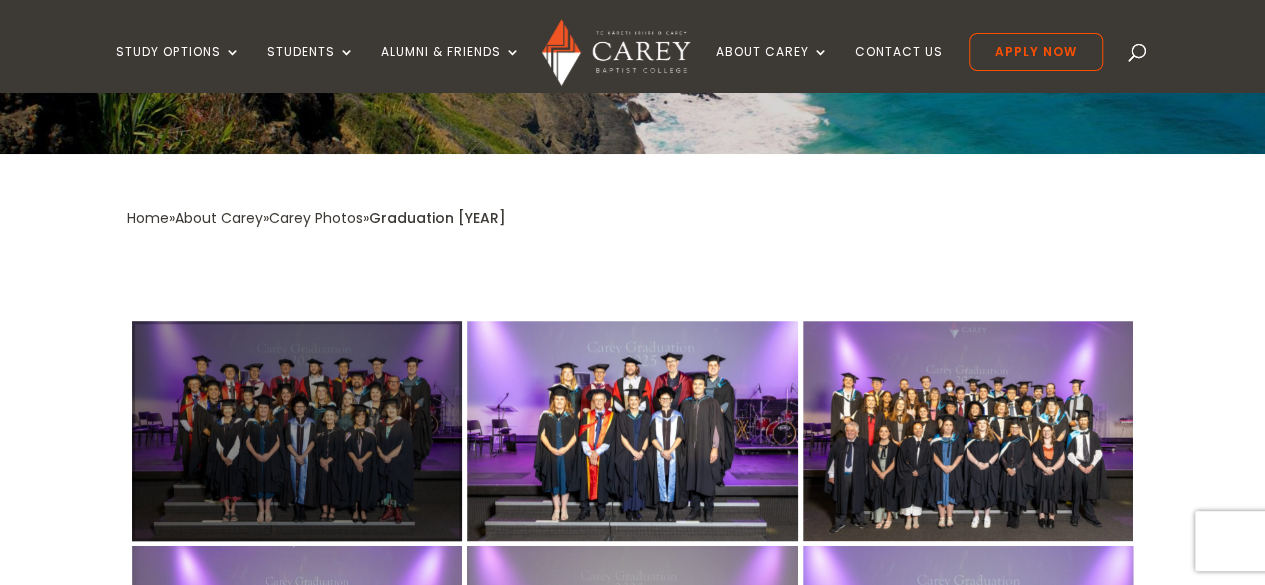 click at bounding box center [297, 431] 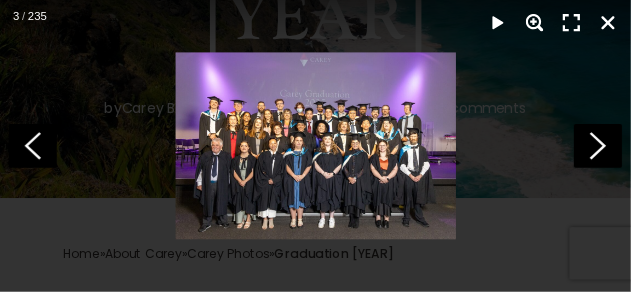 scroll, scrollTop: 459, scrollLeft: 0, axis: vertical 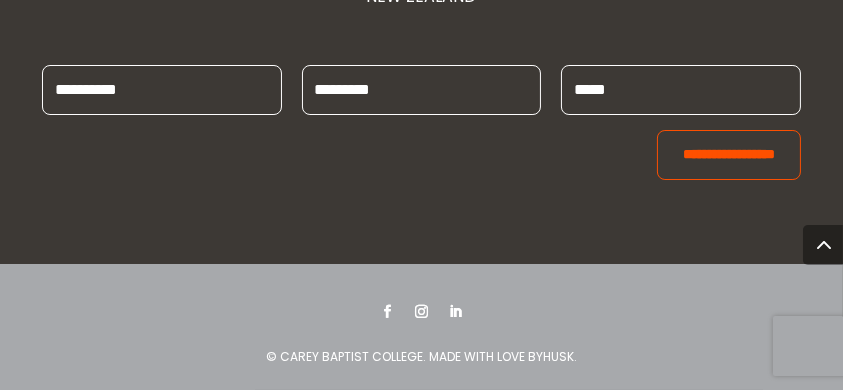 click at bounding box center [645, -1640] 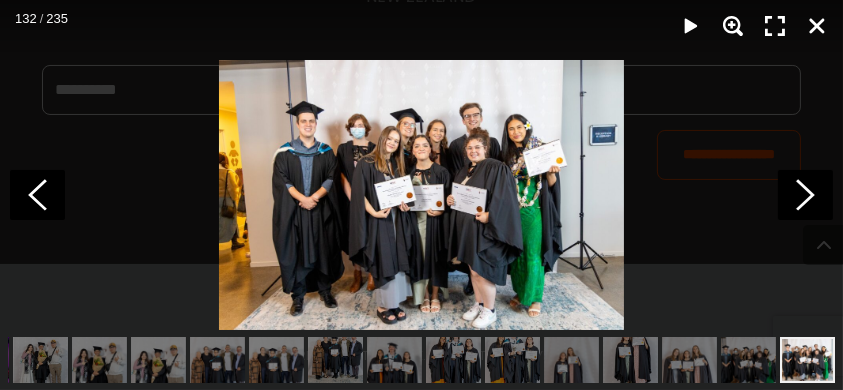 scroll, scrollTop: 0, scrollLeft: 6962, axis: horizontal 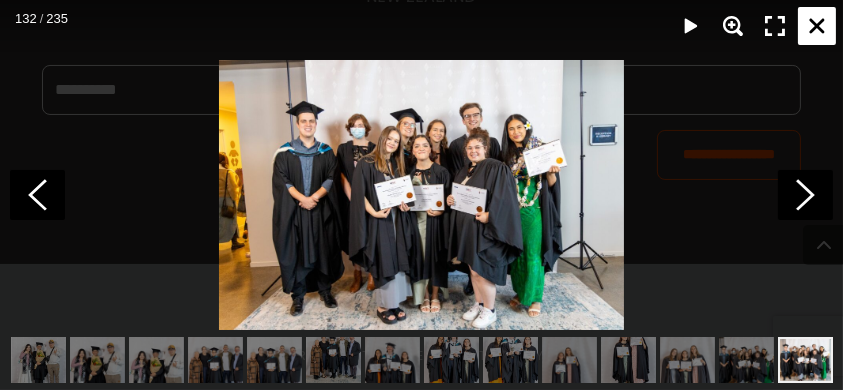click at bounding box center [817, 26] 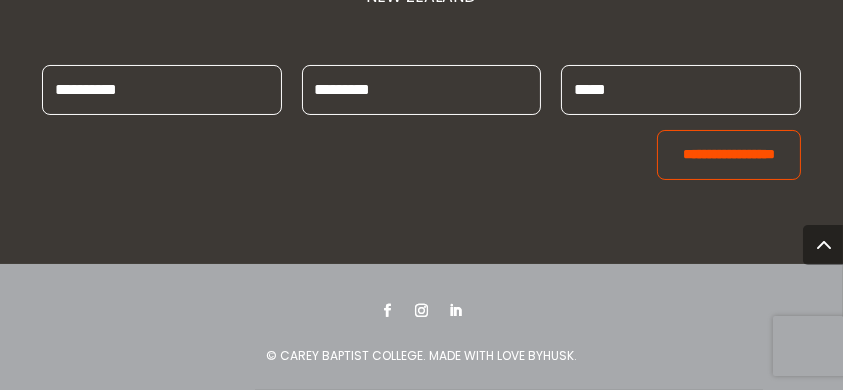 scroll, scrollTop: 13702, scrollLeft: 0, axis: vertical 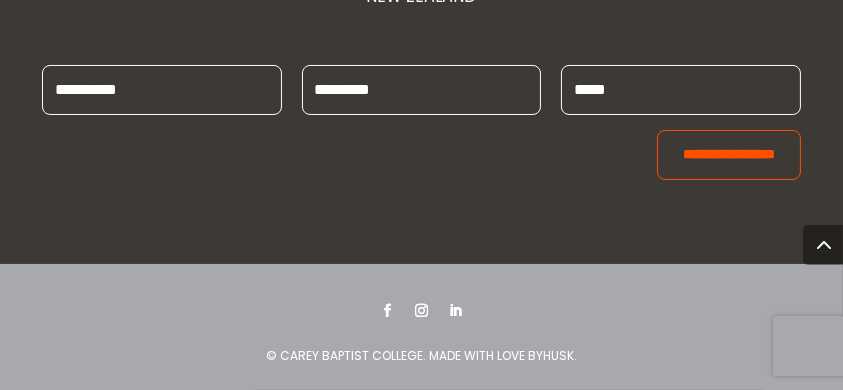 click at bounding box center (421, -1646) 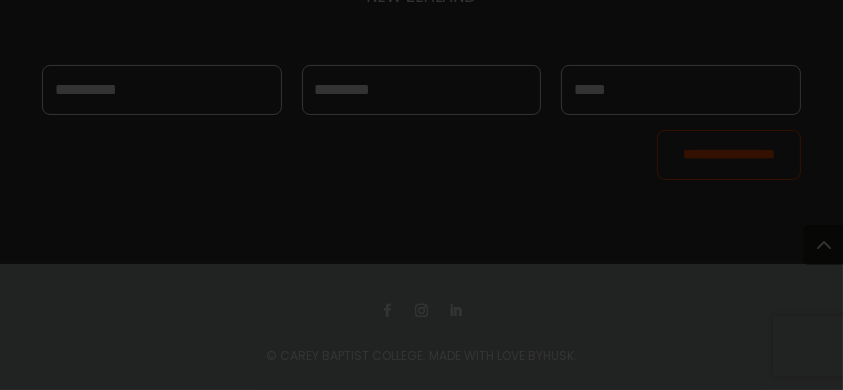 scroll, scrollTop: 0, scrollLeft: 9616, axis: horizontal 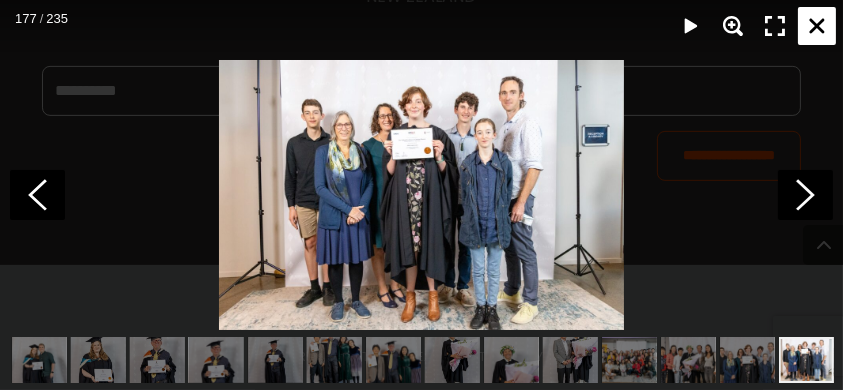 click at bounding box center [817, 26] 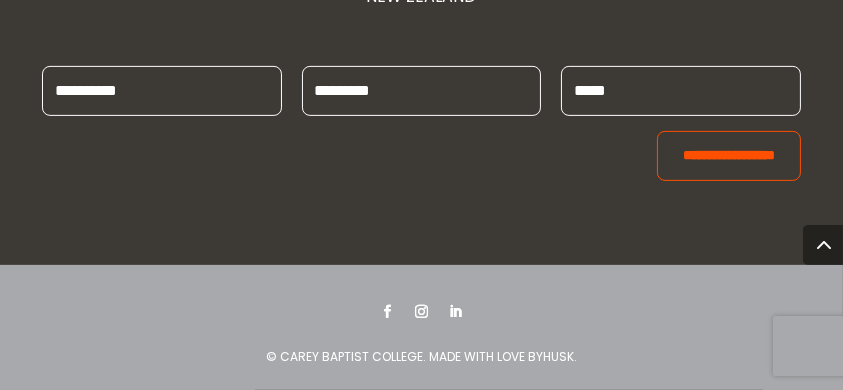 scroll, scrollTop: 13715, scrollLeft: 0, axis: vertical 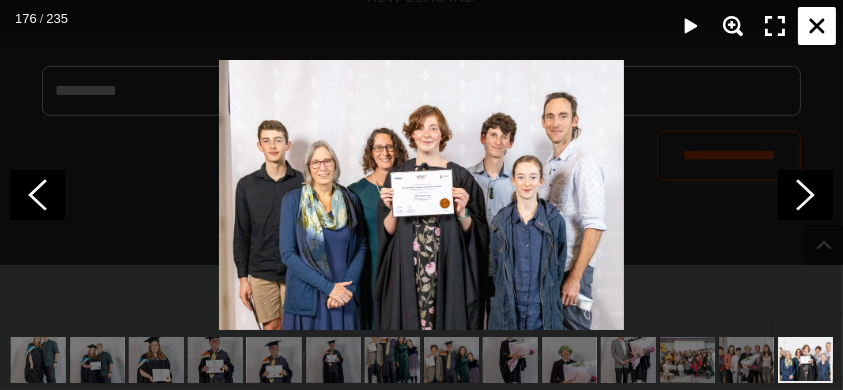 click at bounding box center (817, 26) 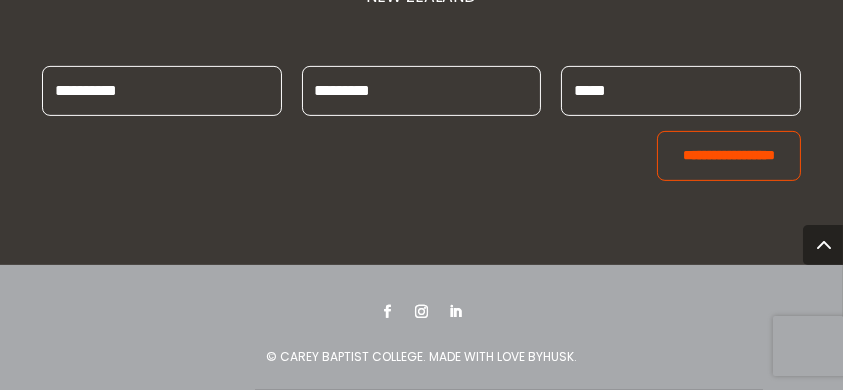 click at bounding box center [421, -1733] 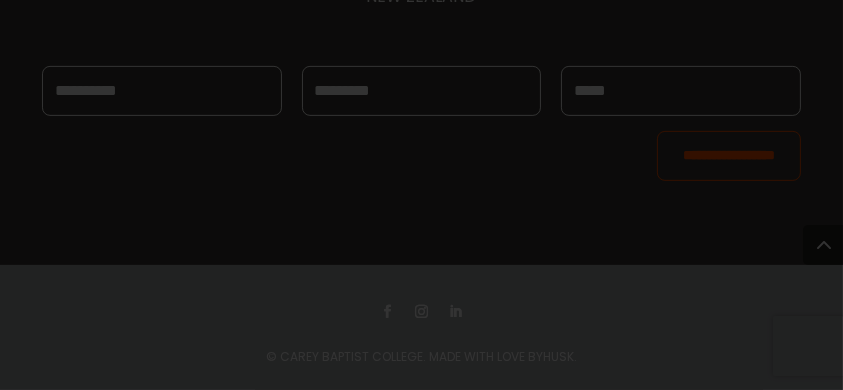 scroll, scrollTop: 0, scrollLeft: 9616, axis: horizontal 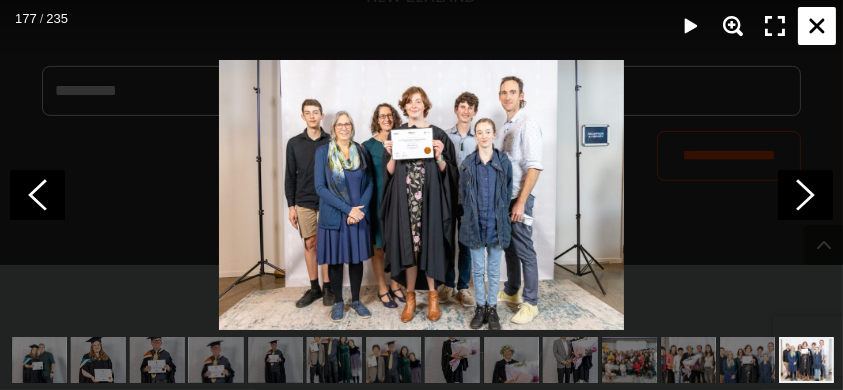 click at bounding box center [817, 26] 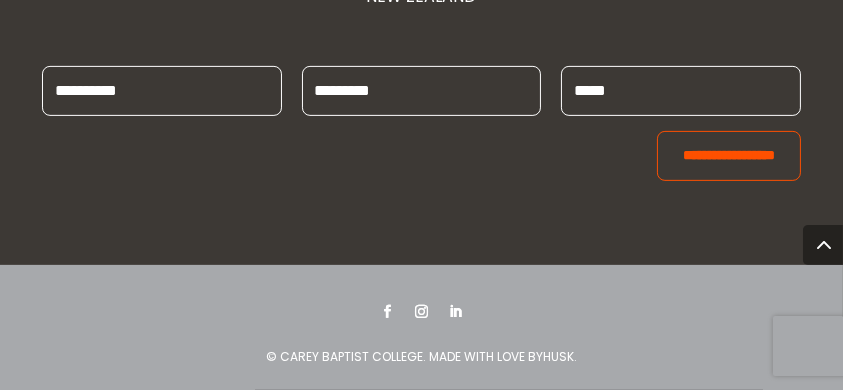 click at bounding box center (645, -1830) 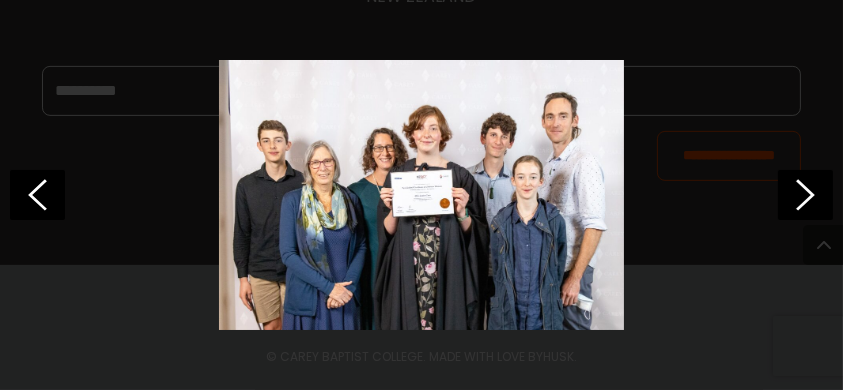 scroll, scrollTop: 0, scrollLeft: 9558, axis: horizontal 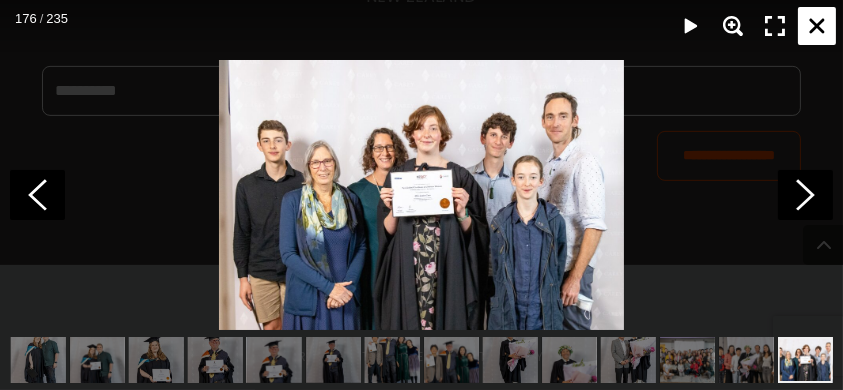click at bounding box center [817, 26] 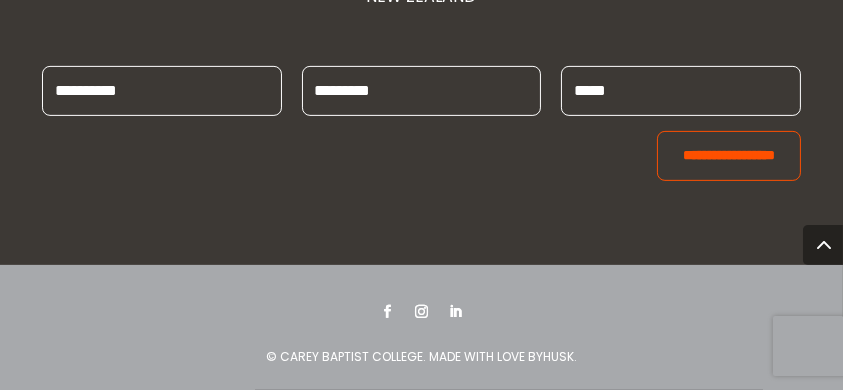 click at bounding box center [645, -1830] 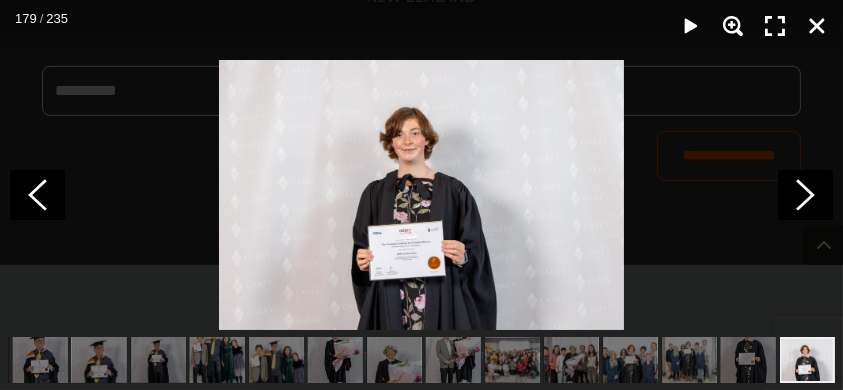 scroll, scrollTop: 0, scrollLeft: 9735, axis: horizontal 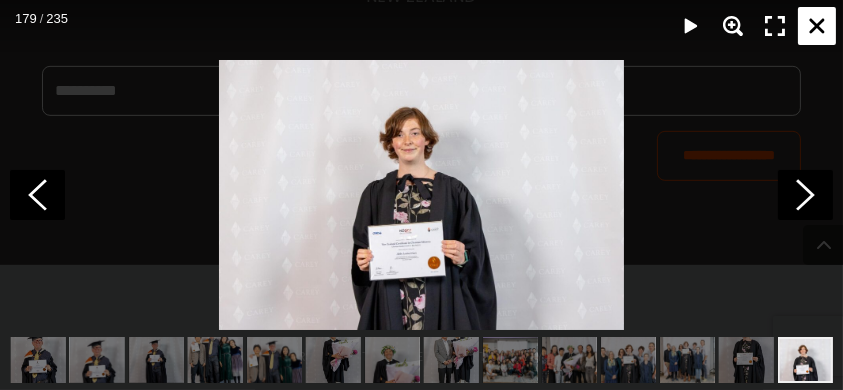click at bounding box center (817, 26) 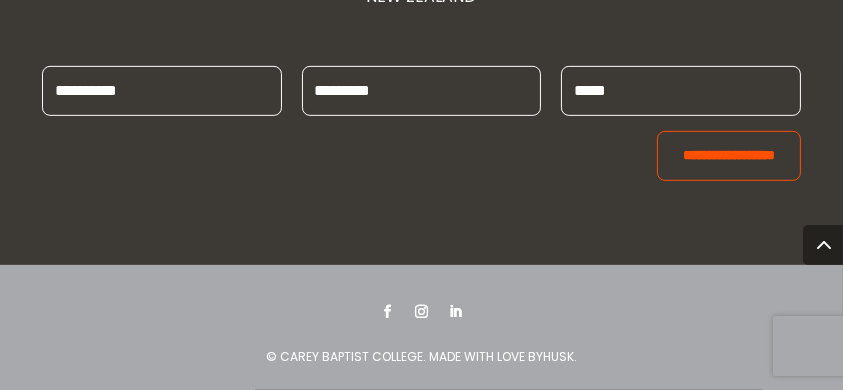 scroll, scrollTop: 16961, scrollLeft: 0, axis: vertical 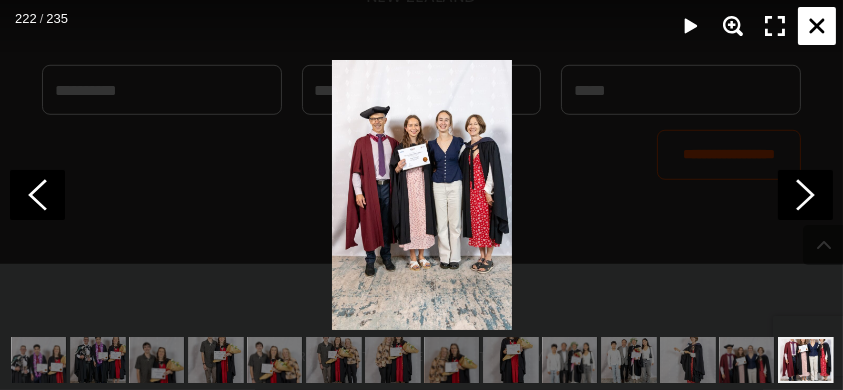click at bounding box center (817, 26) 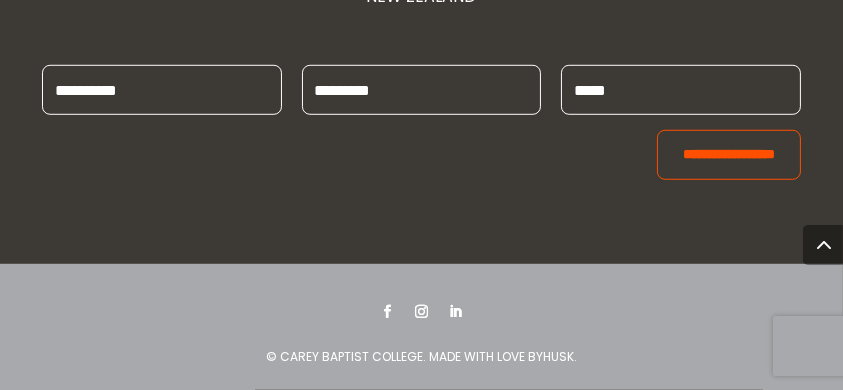 scroll, scrollTop: 16877, scrollLeft: 0, axis: vertical 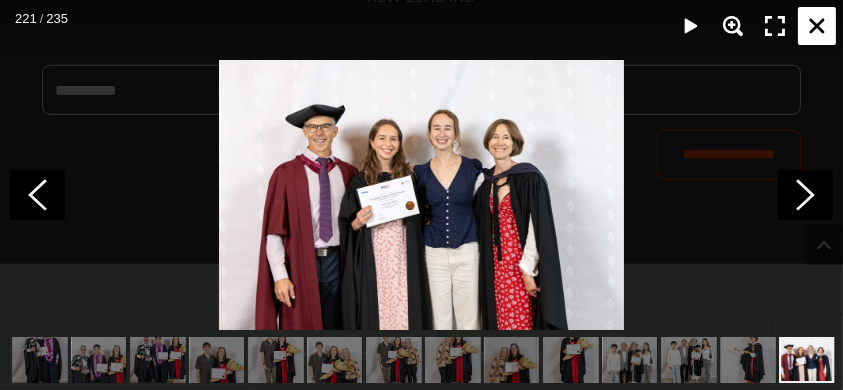 click at bounding box center [817, 26] 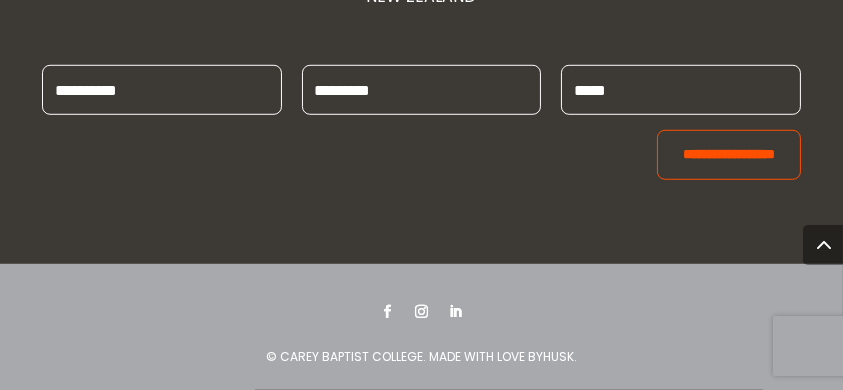 scroll, scrollTop: 18060, scrollLeft: 0, axis: vertical 